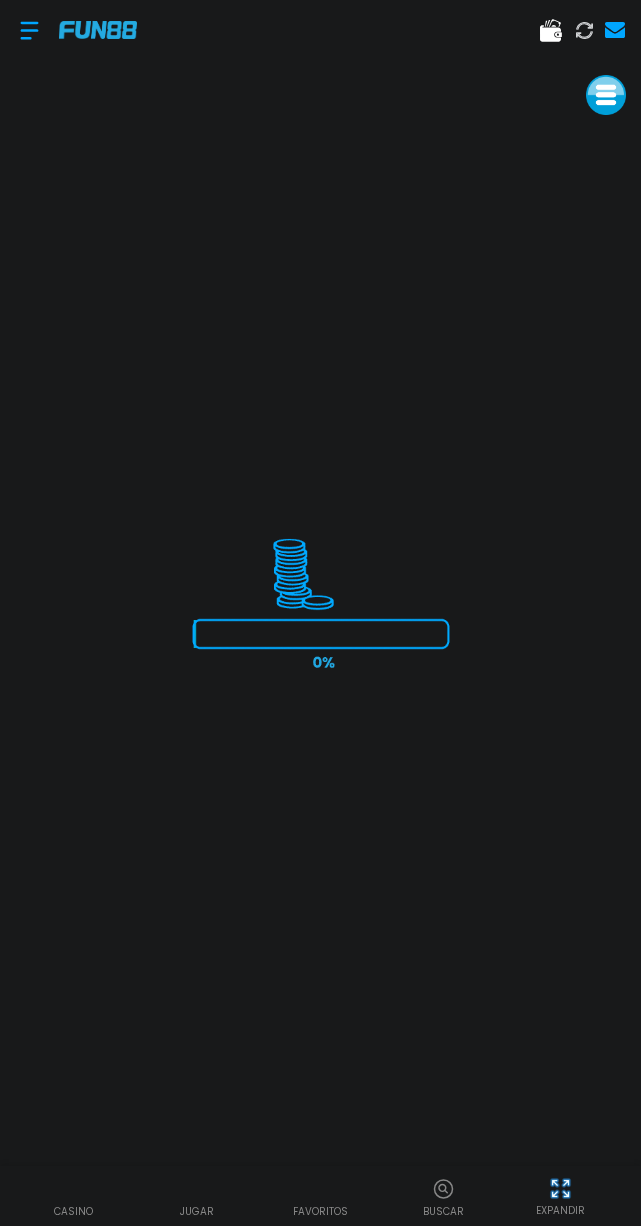 scroll, scrollTop: 0, scrollLeft: 0, axis: both 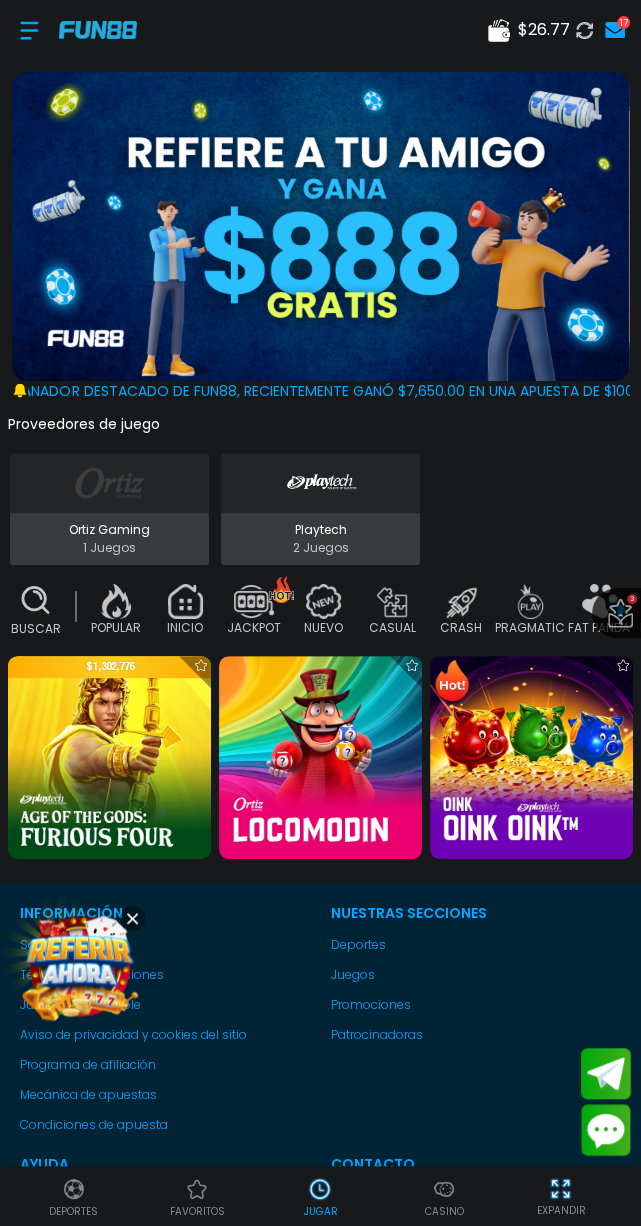 click at bounding box center [320, 757] 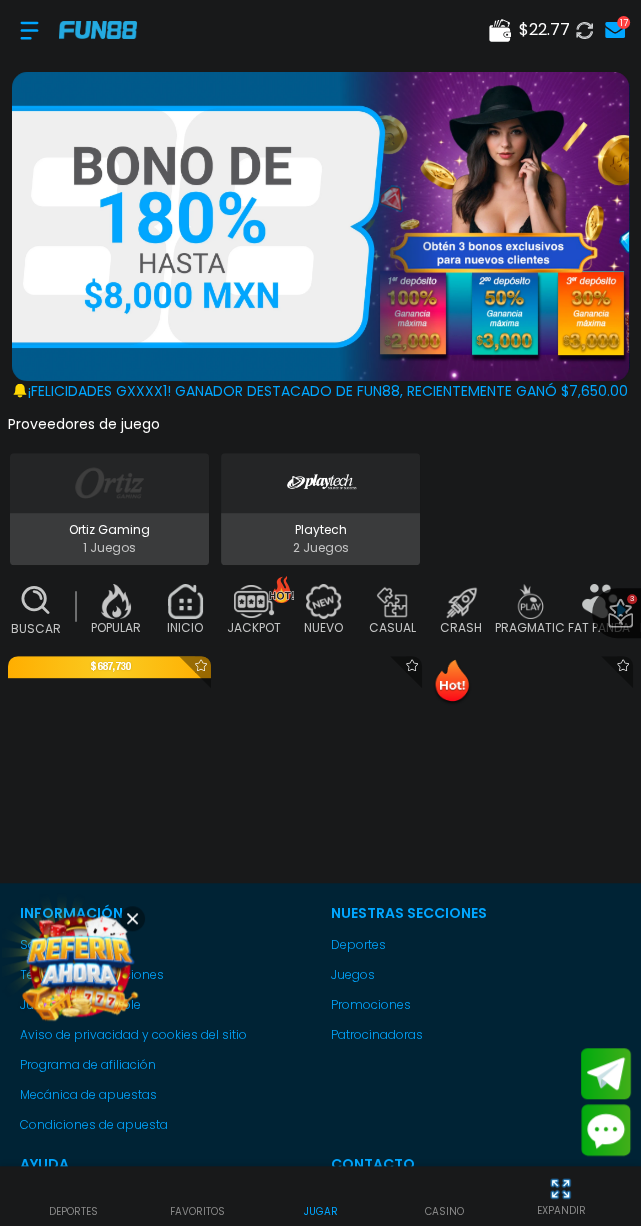 click on "favoritos" at bounding box center (197, 1211) 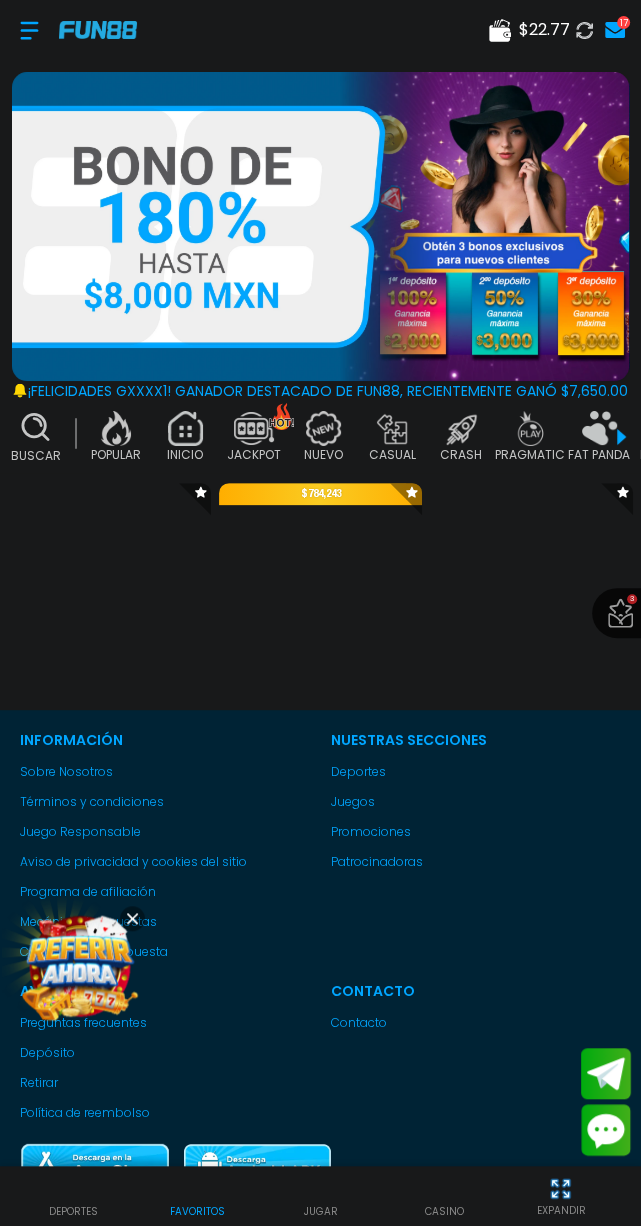click on "favoritos" at bounding box center (196, 1196) 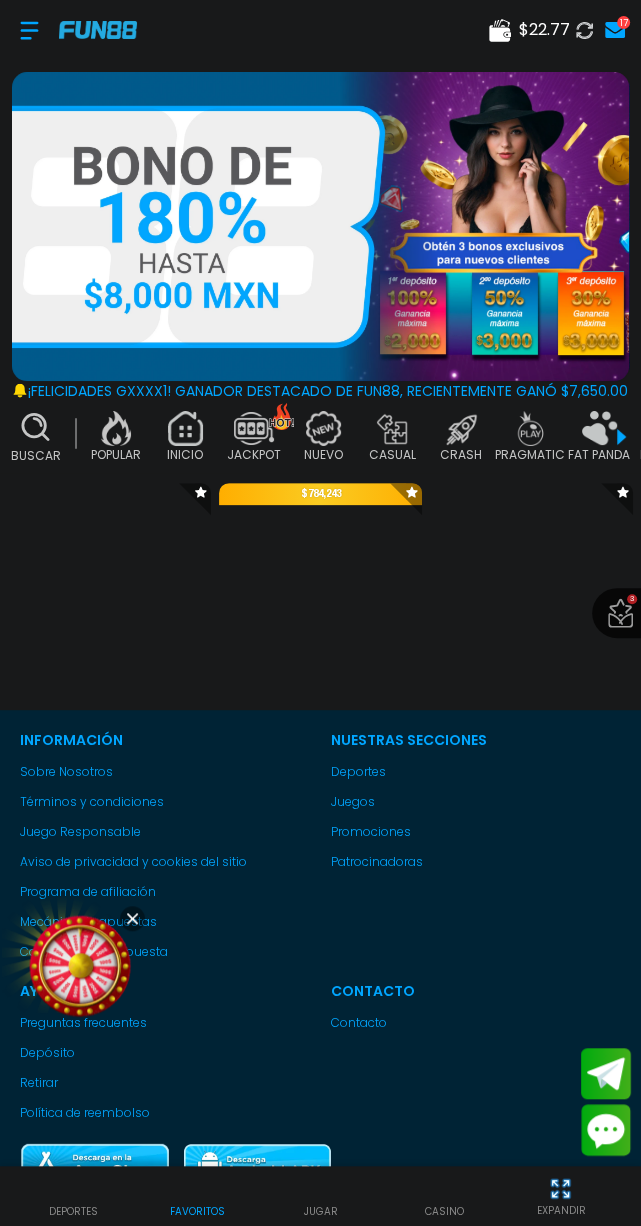 click on "favoritos" at bounding box center [196, 1196] 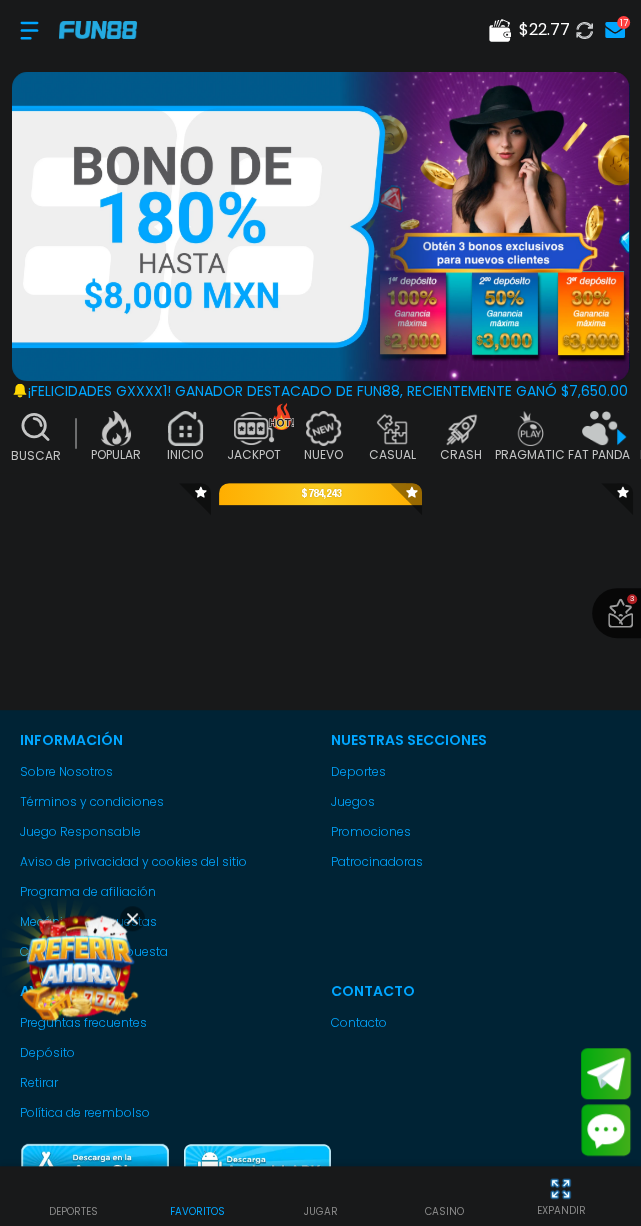 click on "favoritos" at bounding box center (196, 1196) 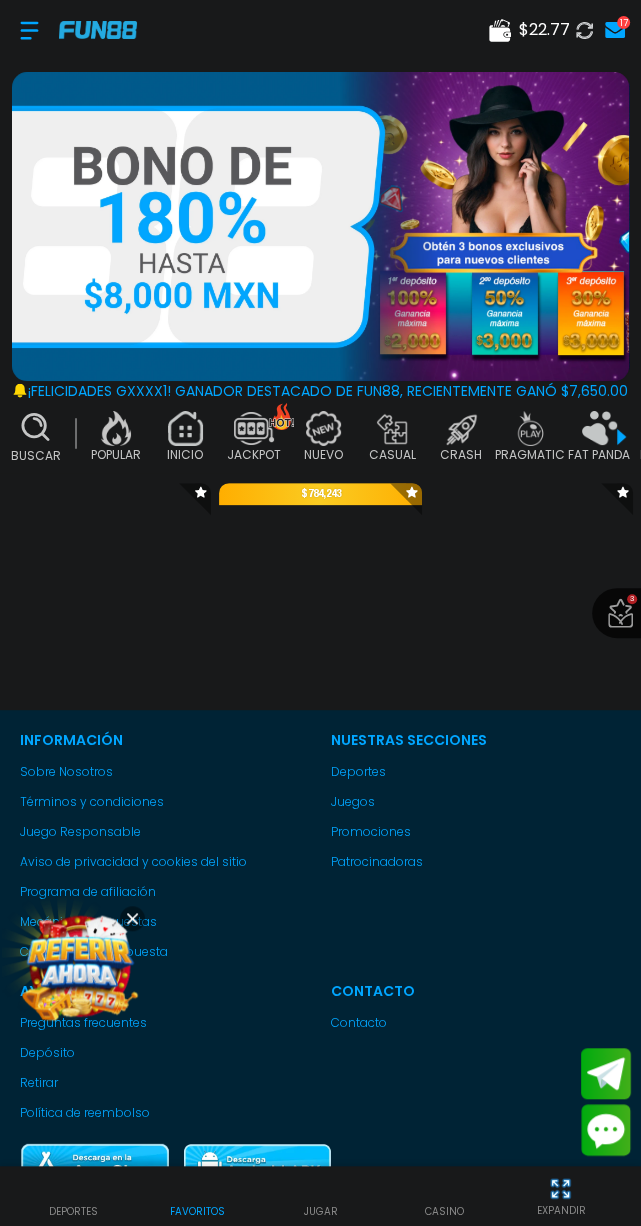 click on "favoritos" at bounding box center (196, 1196) 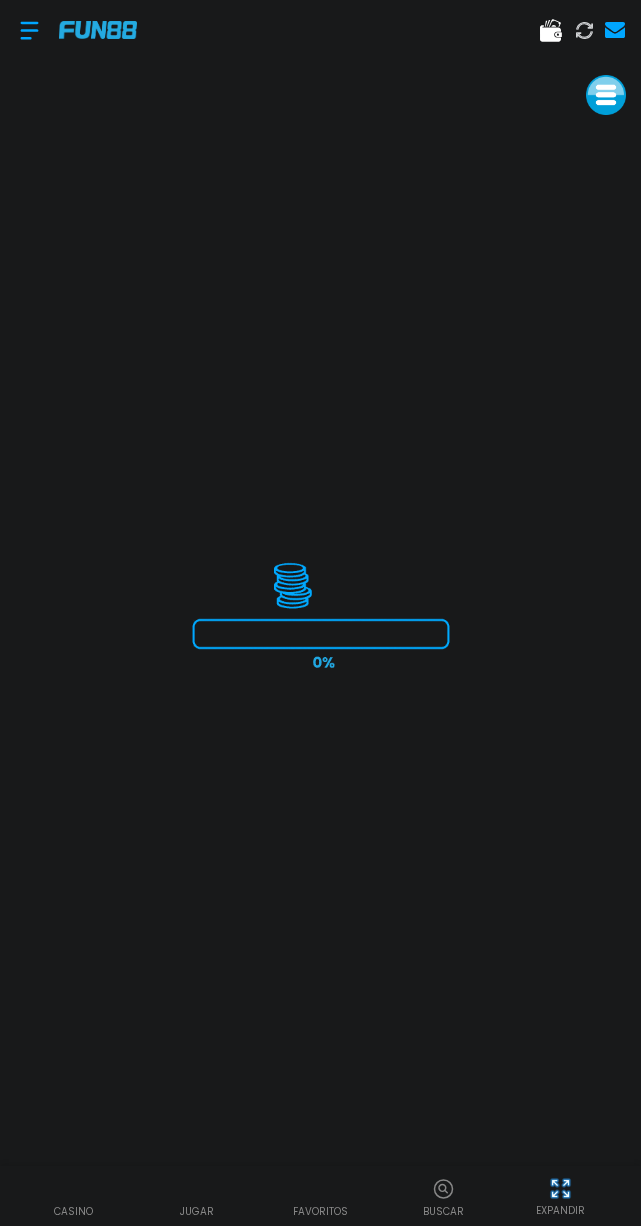 scroll, scrollTop: 0, scrollLeft: 0, axis: both 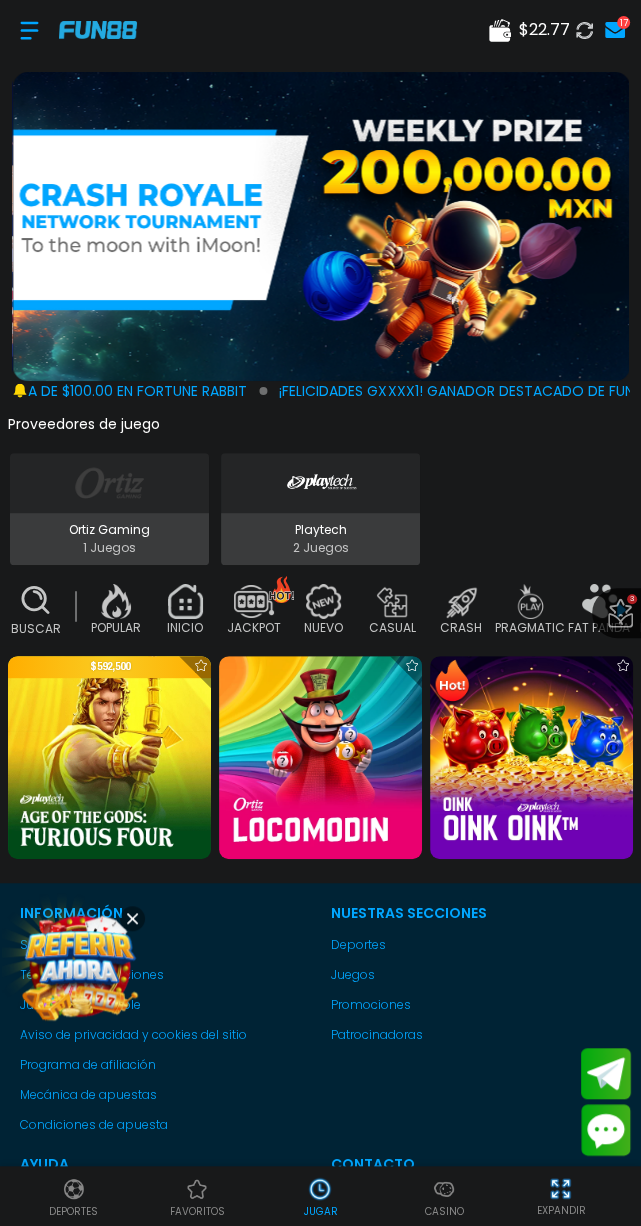 click at bounding box center [320, 757] 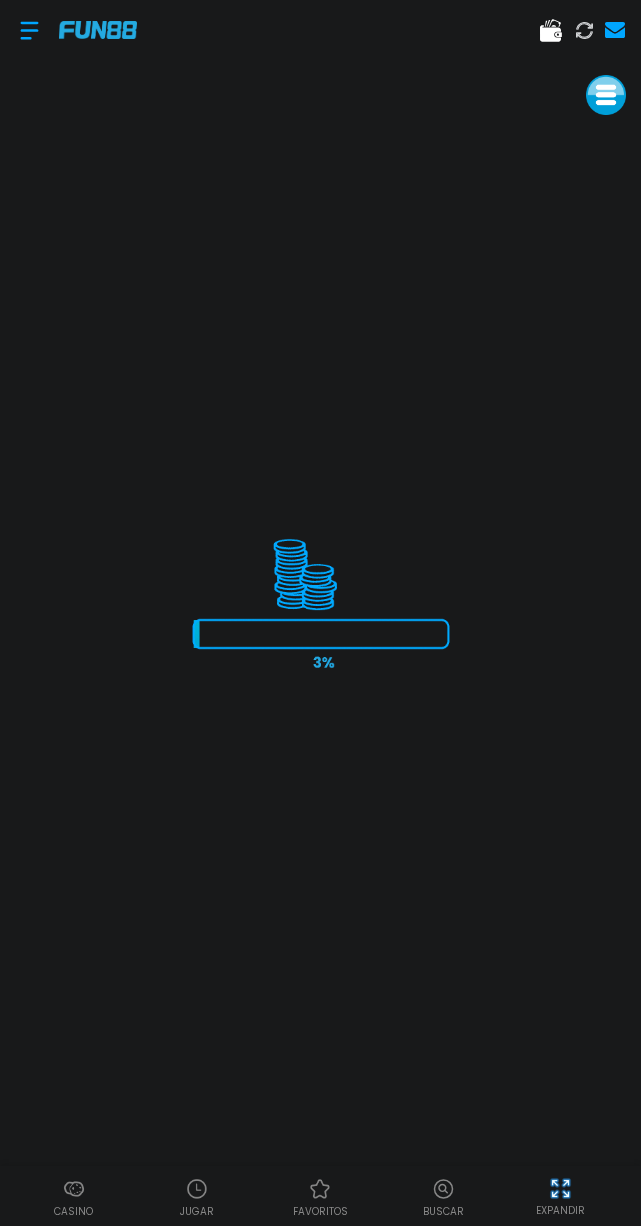 scroll, scrollTop: 0, scrollLeft: 0, axis: both 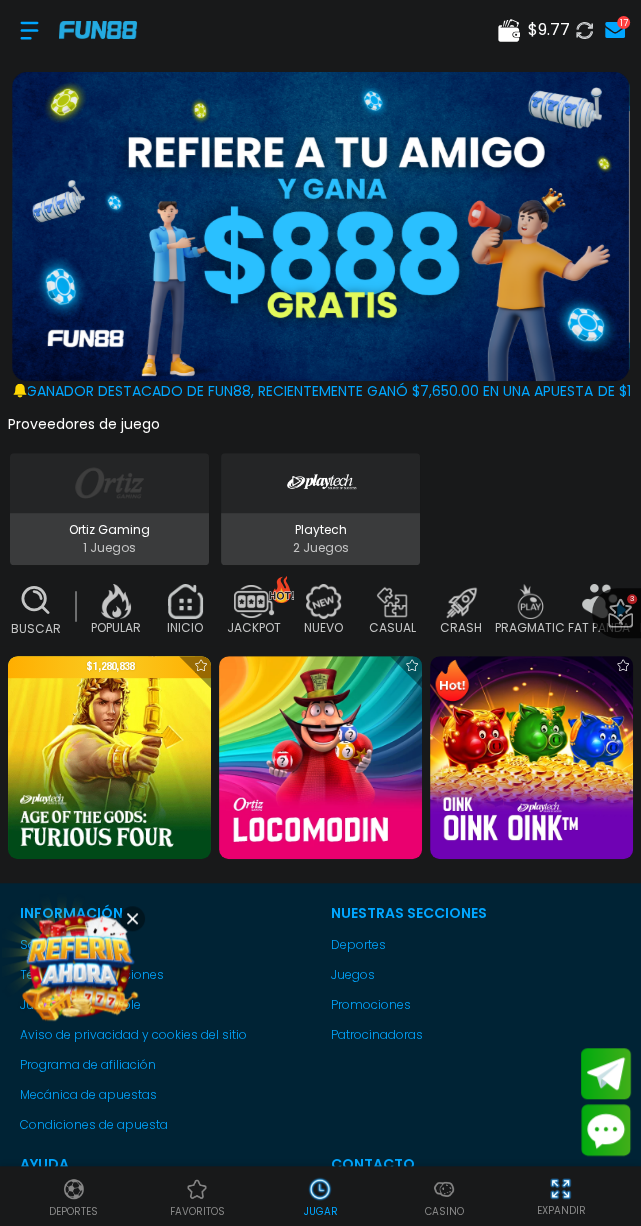 click at bounding box center [531, 757] 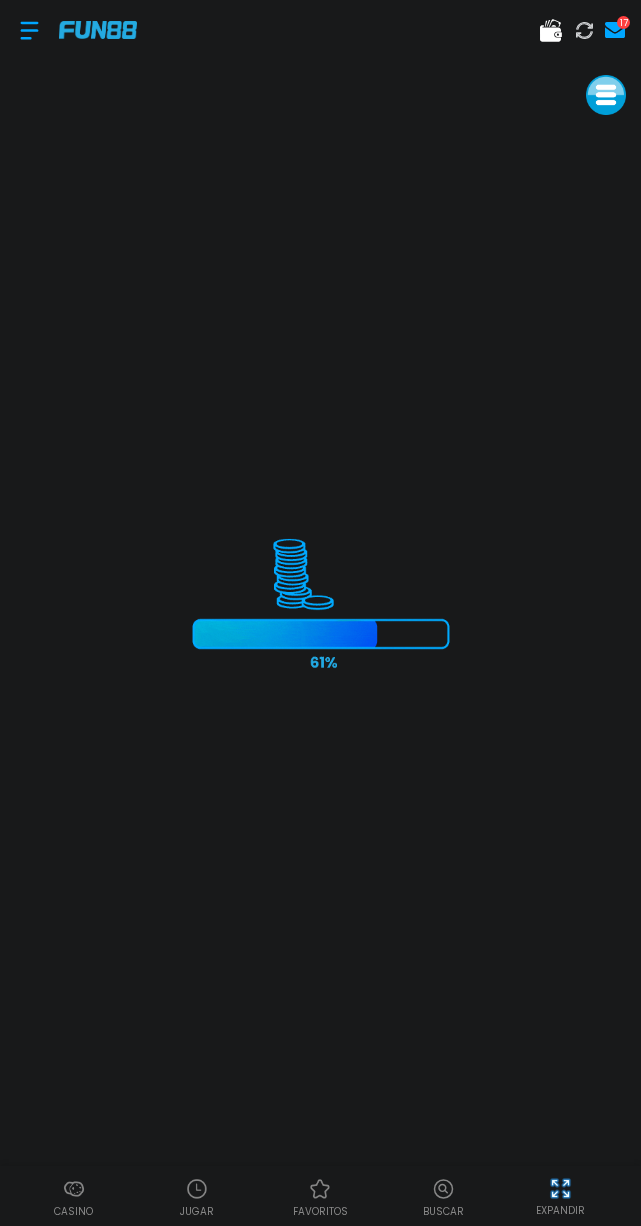scroll, scrollTop: 0, scrollLeft: 0, axis: both 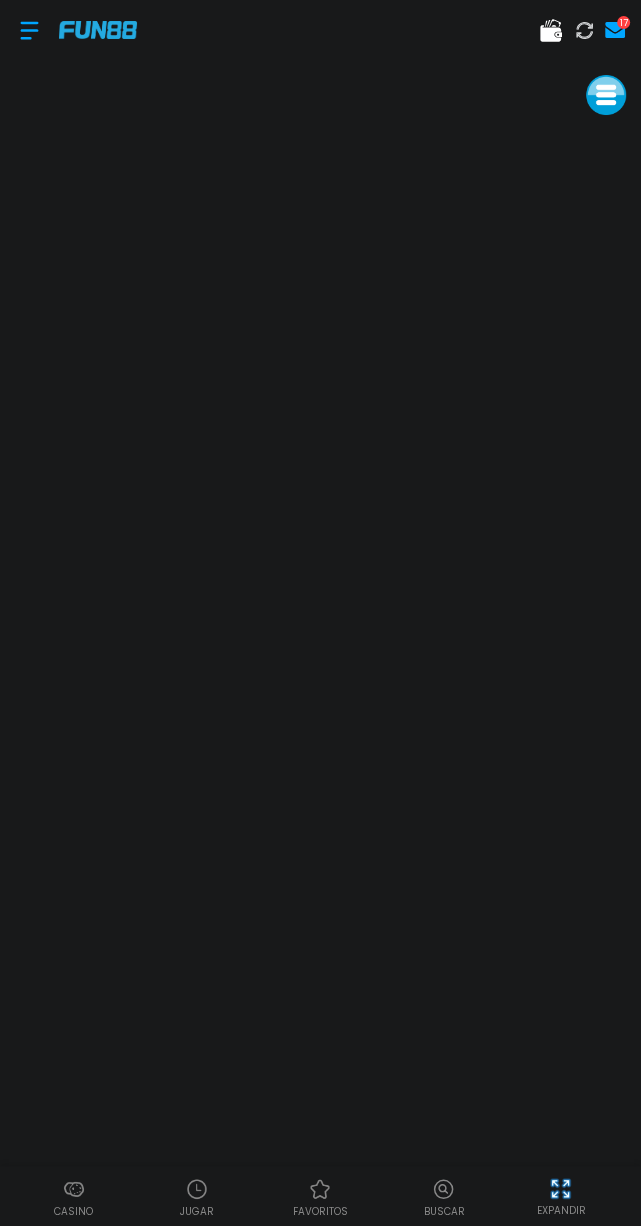 click 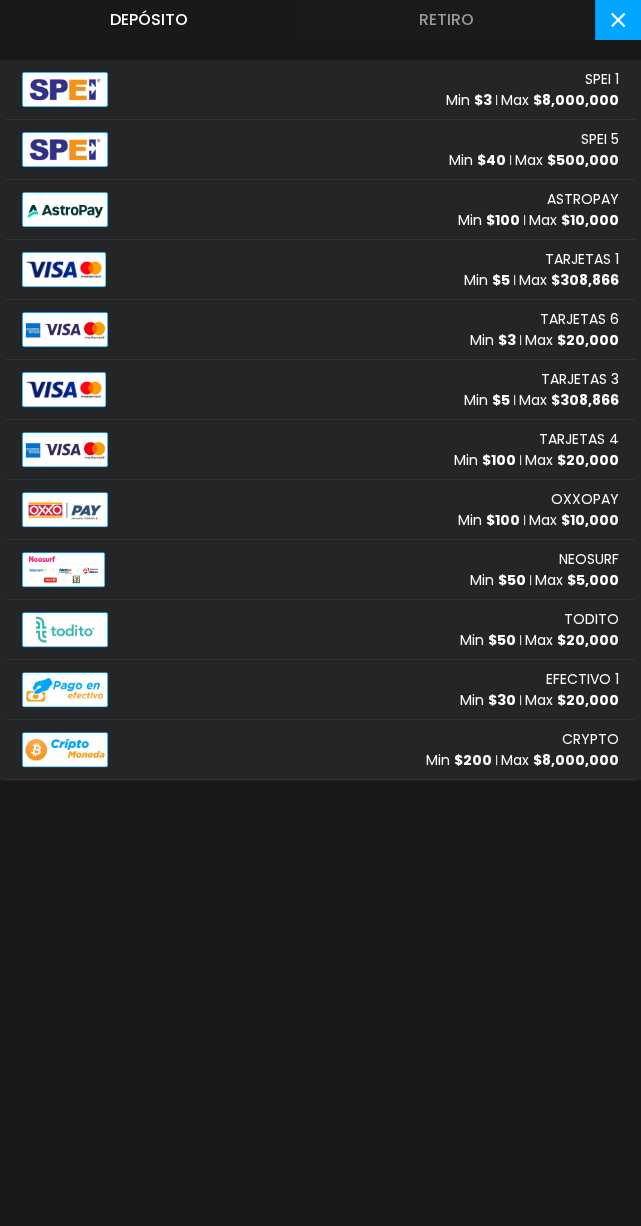 click 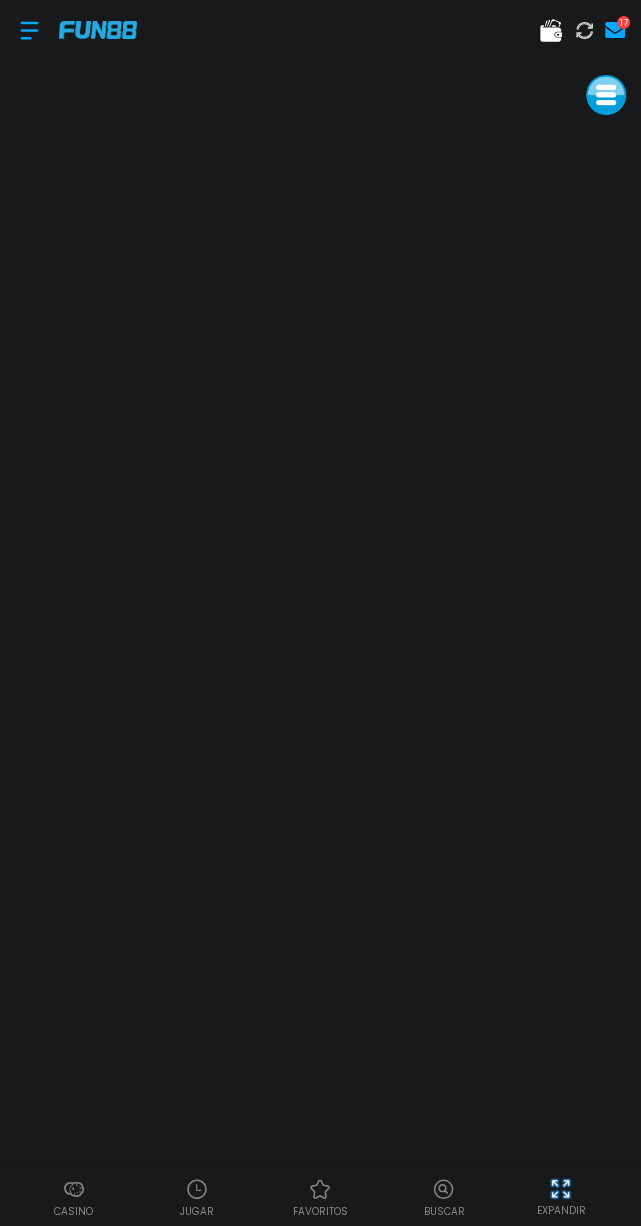 click 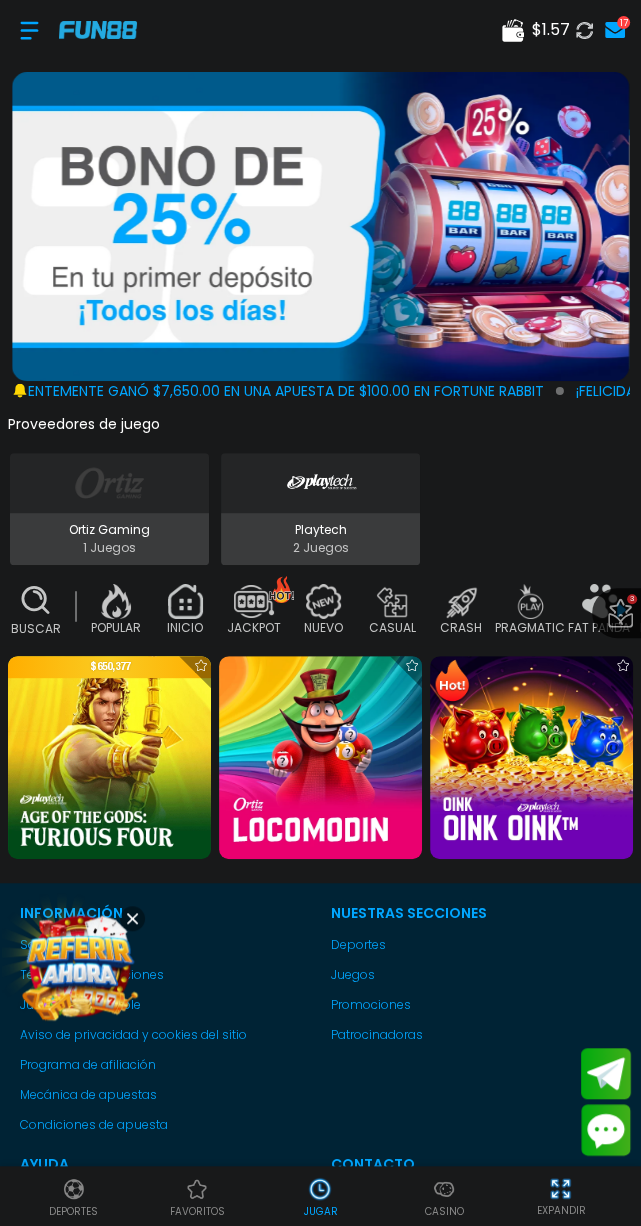 click on "$ 1.57" at bounding box center (551, 30) 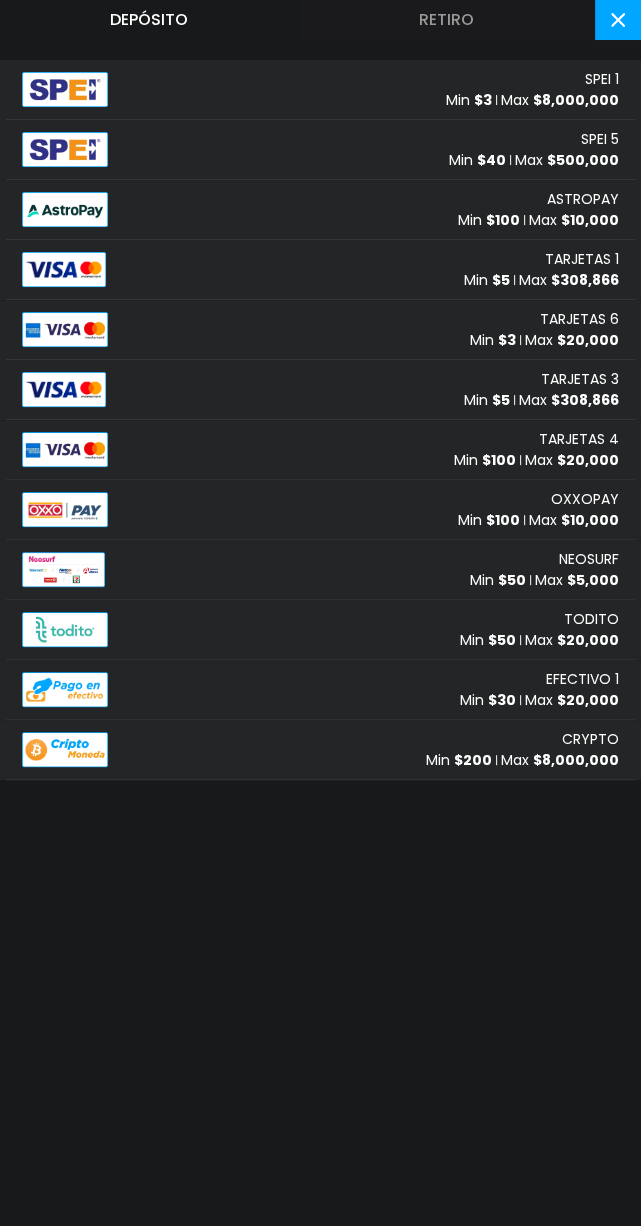 click at bounding box center (618, 20) 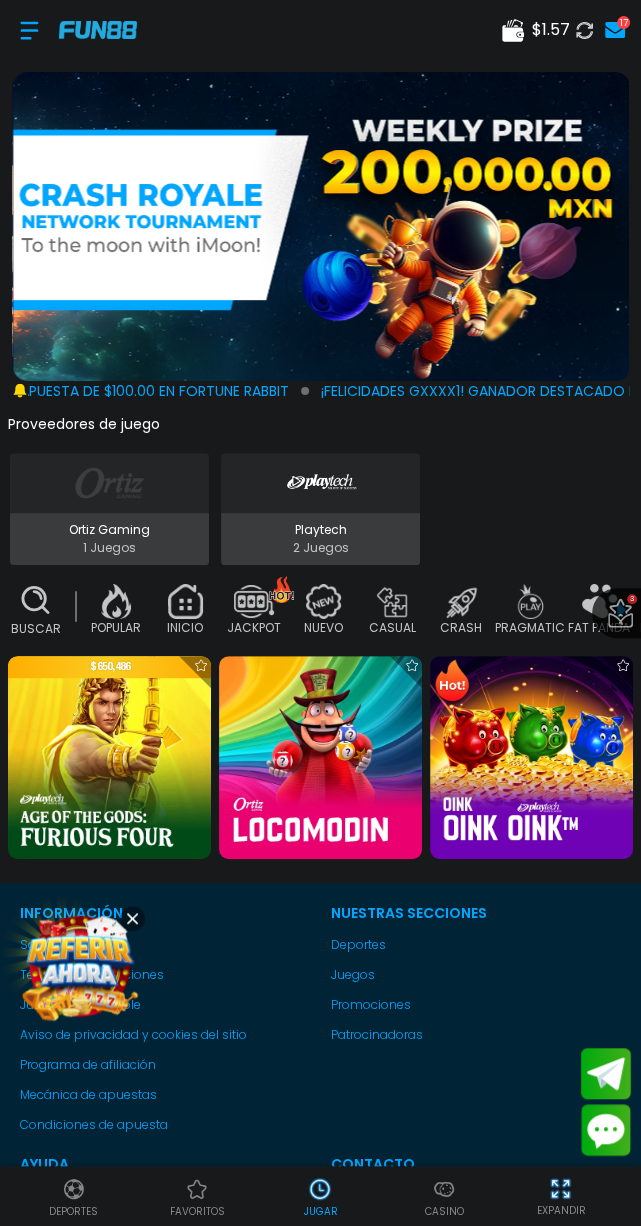 click 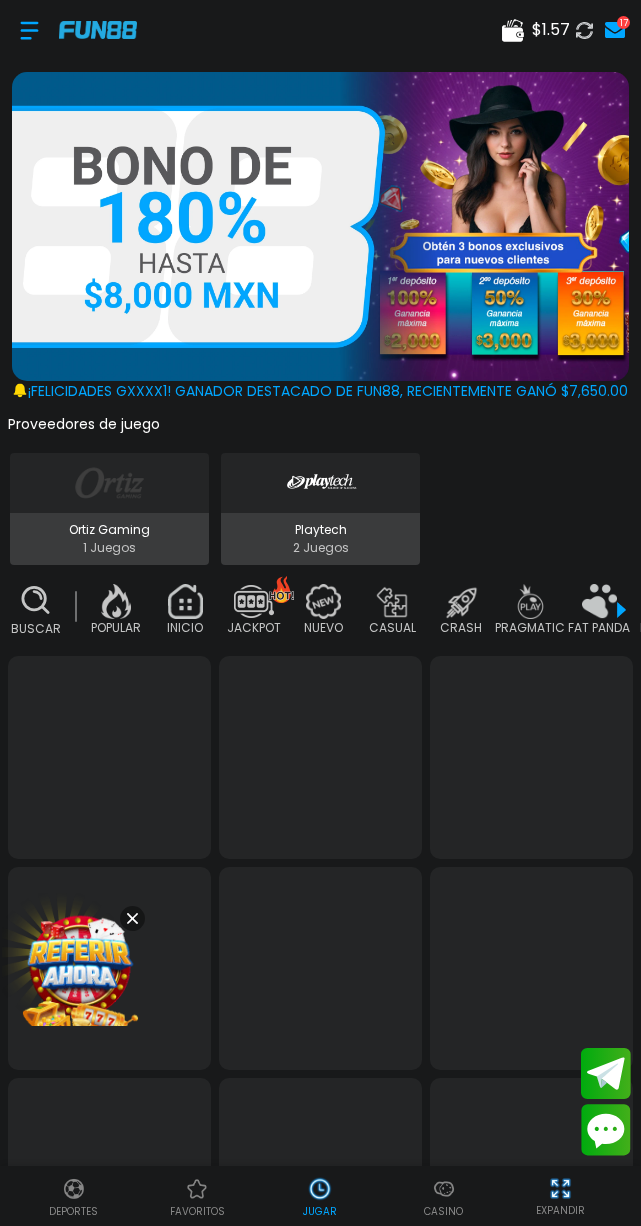 scroll, scrollTop: 0, scrollLeft: 0, axis: both 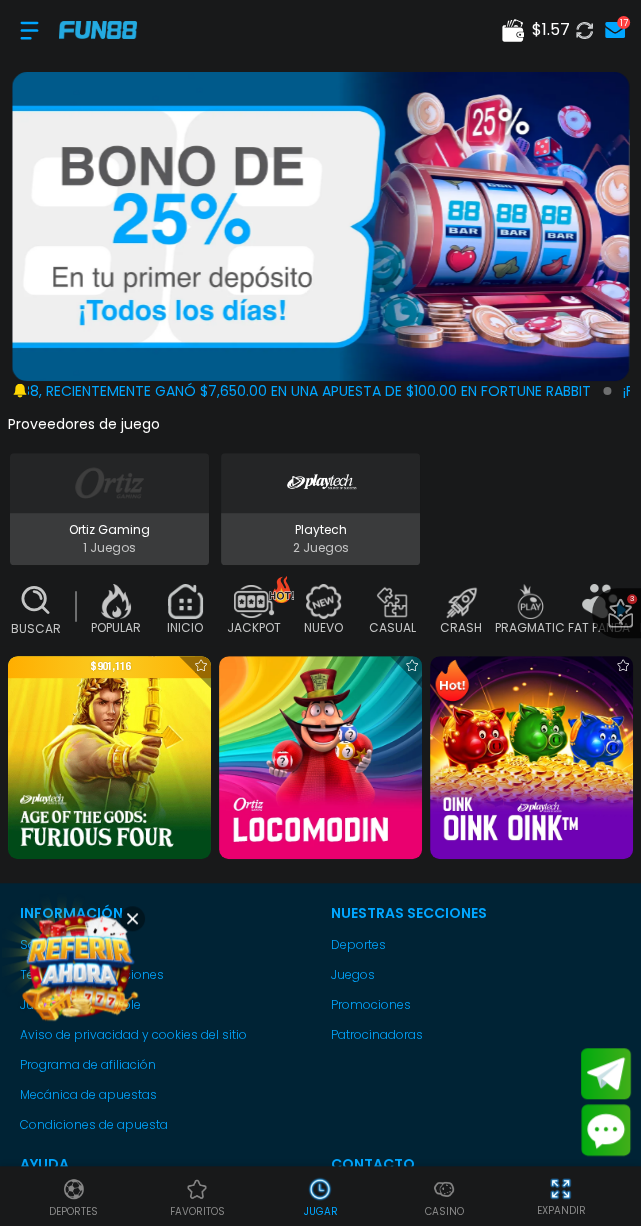 click at bounding box center (584, 30) 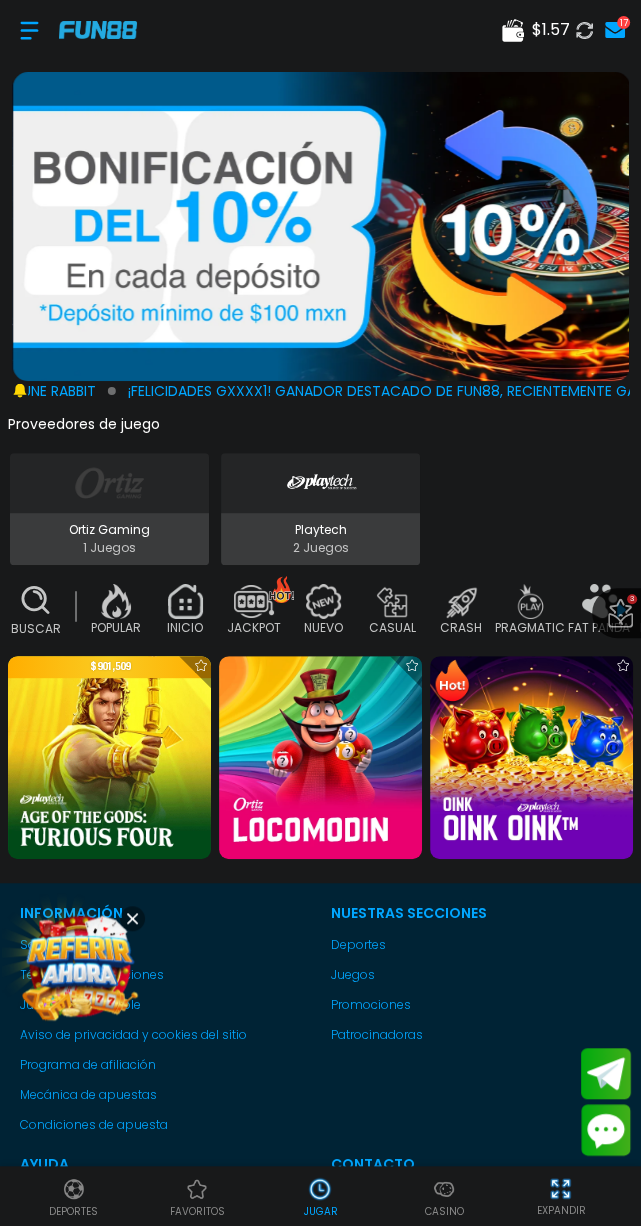 click at bounding box center (29, 30) 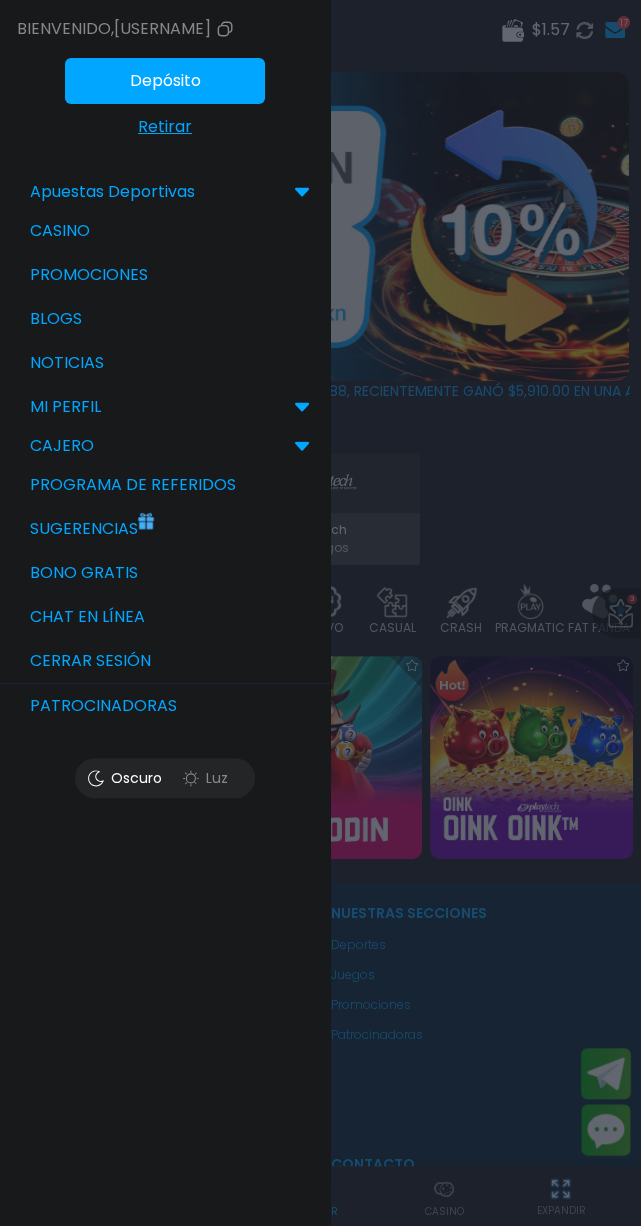 click at bounding box center [320, 613] 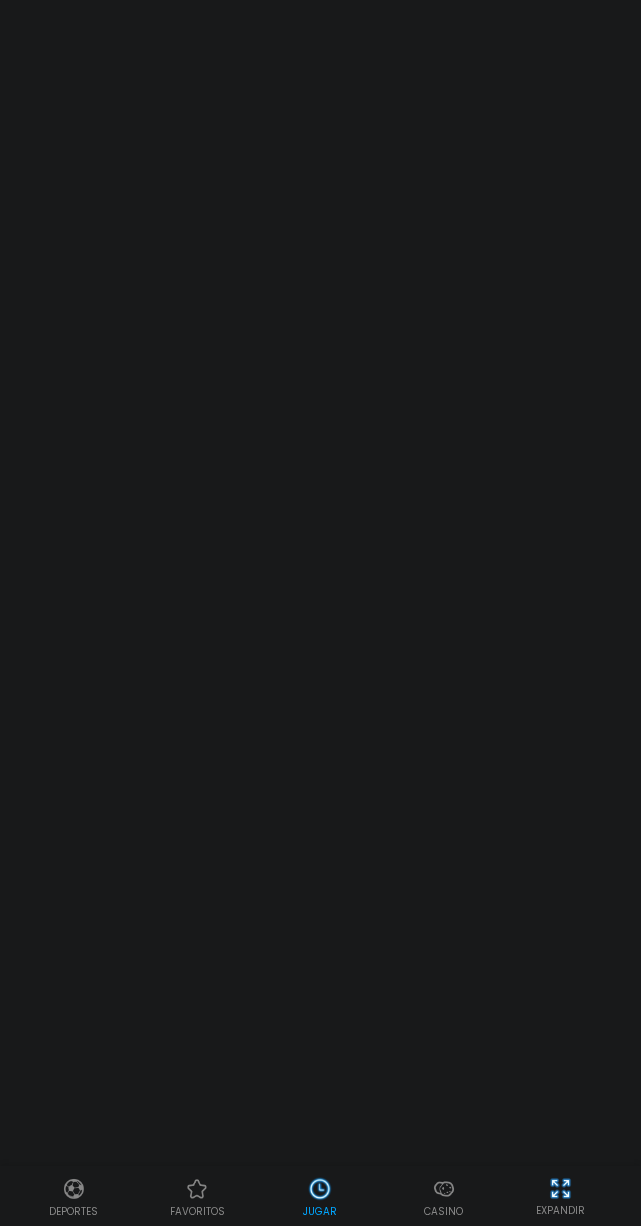 scroll, scrollTop: 0, scrollLeft: 0, axis: both 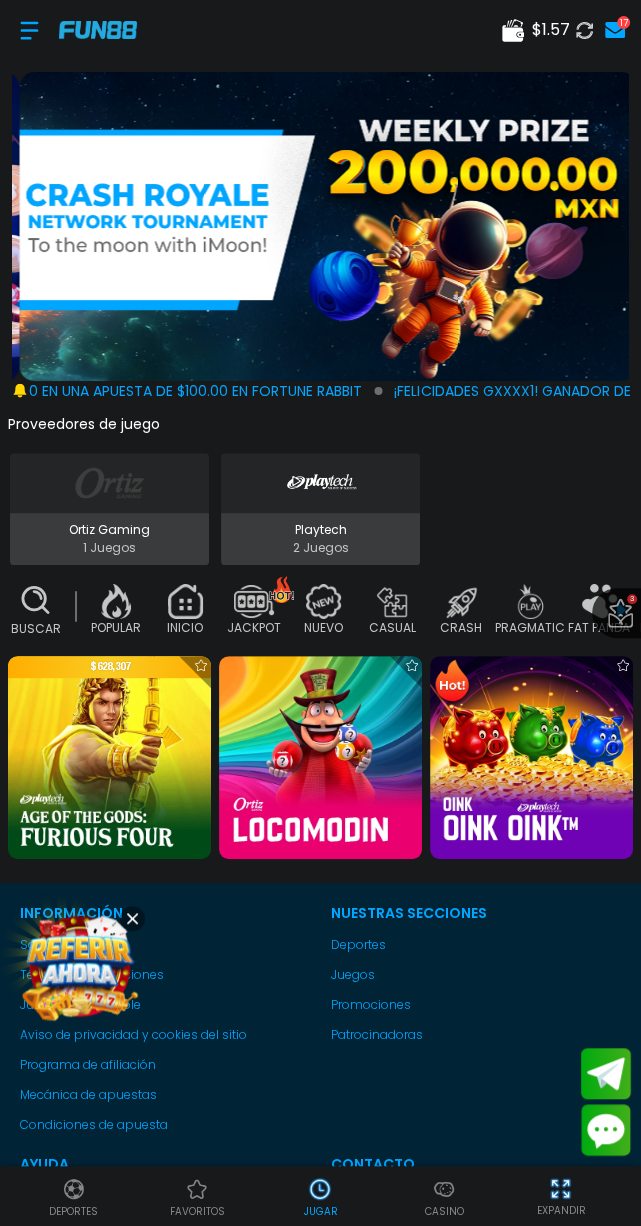click at bounding box center [531, 757] 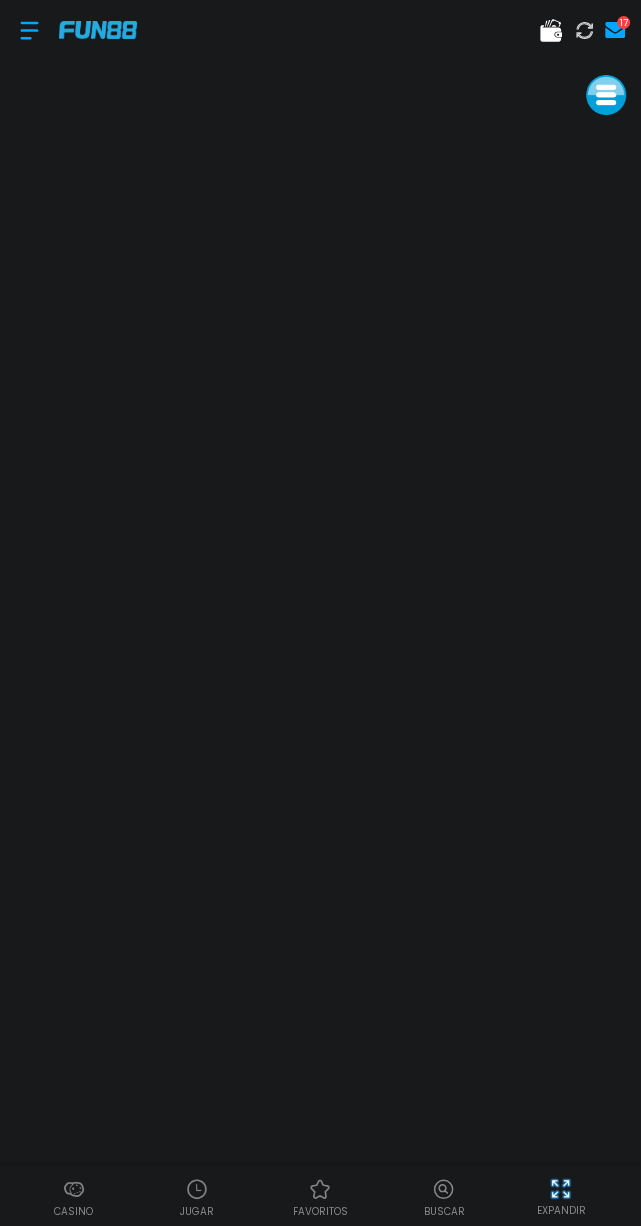 click on "JUGAR" at bounding box center (196, 1196) 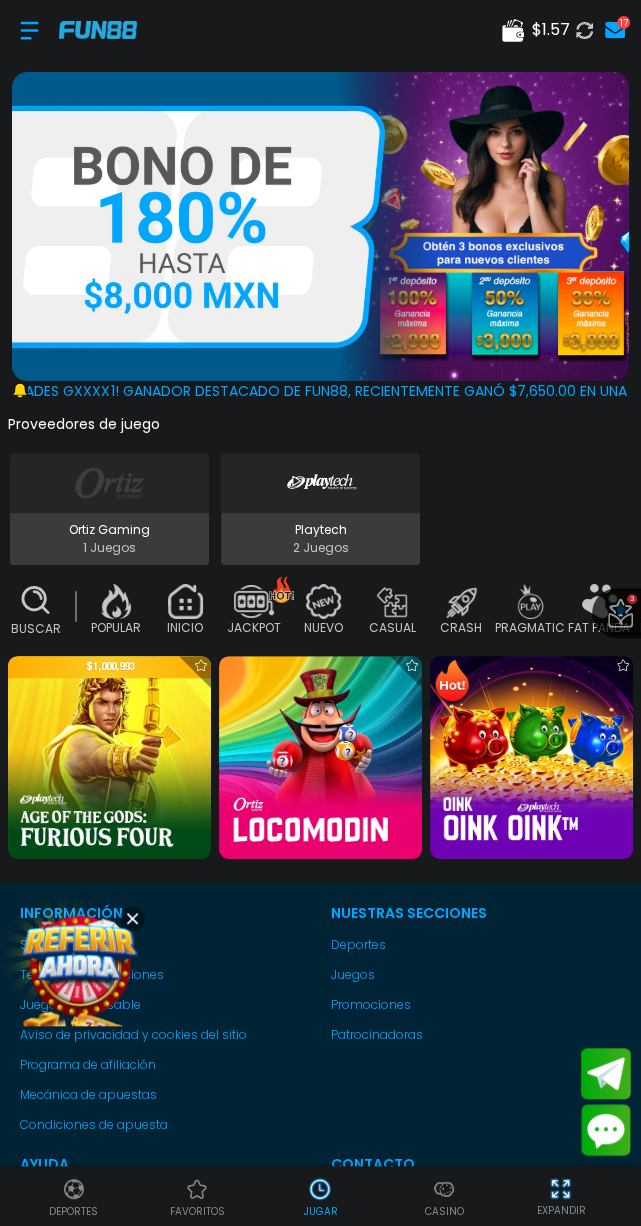 click at bounding box center (320, 757) 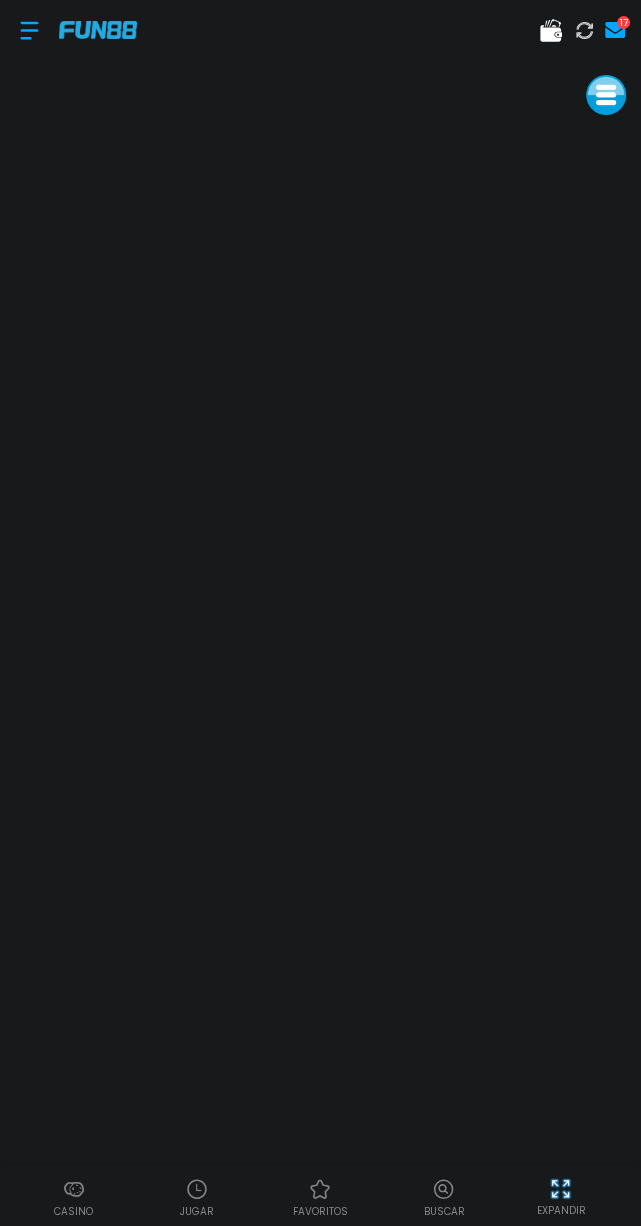 click at bounding box center (197, 1189) 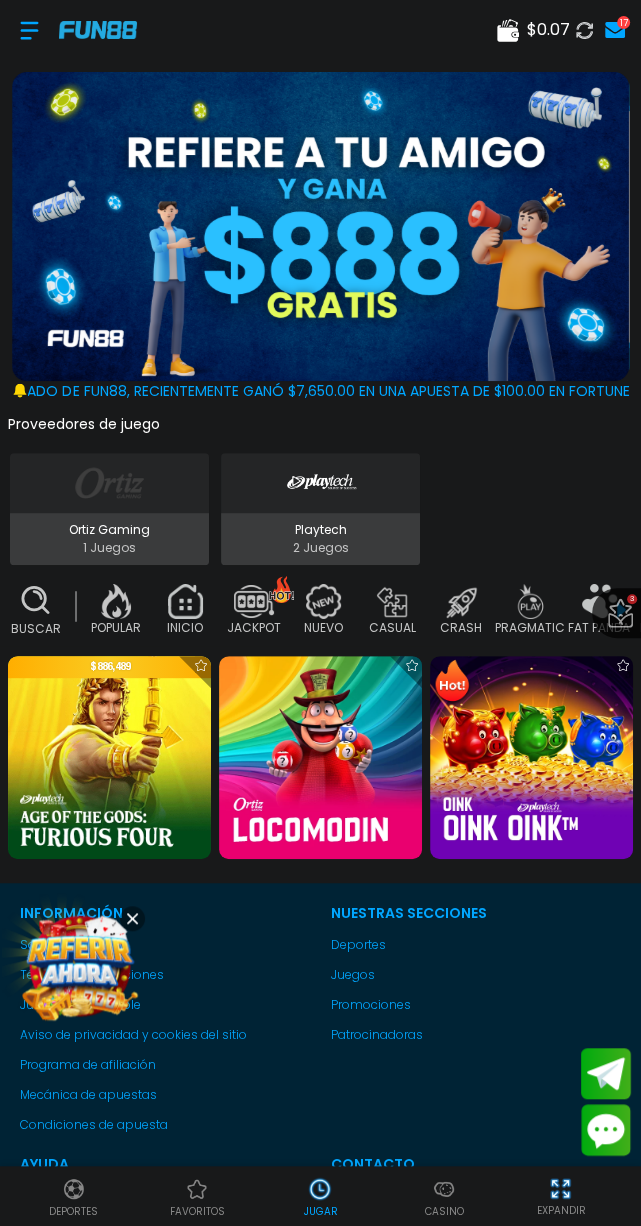 click 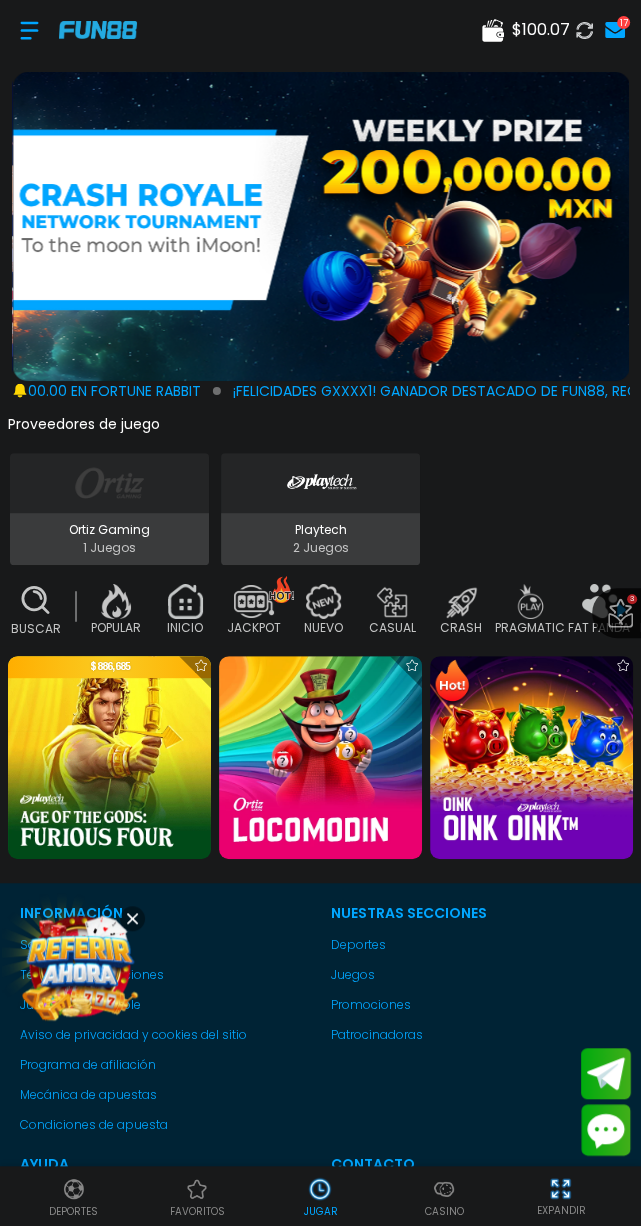 click at bounding box center [531, 757] 